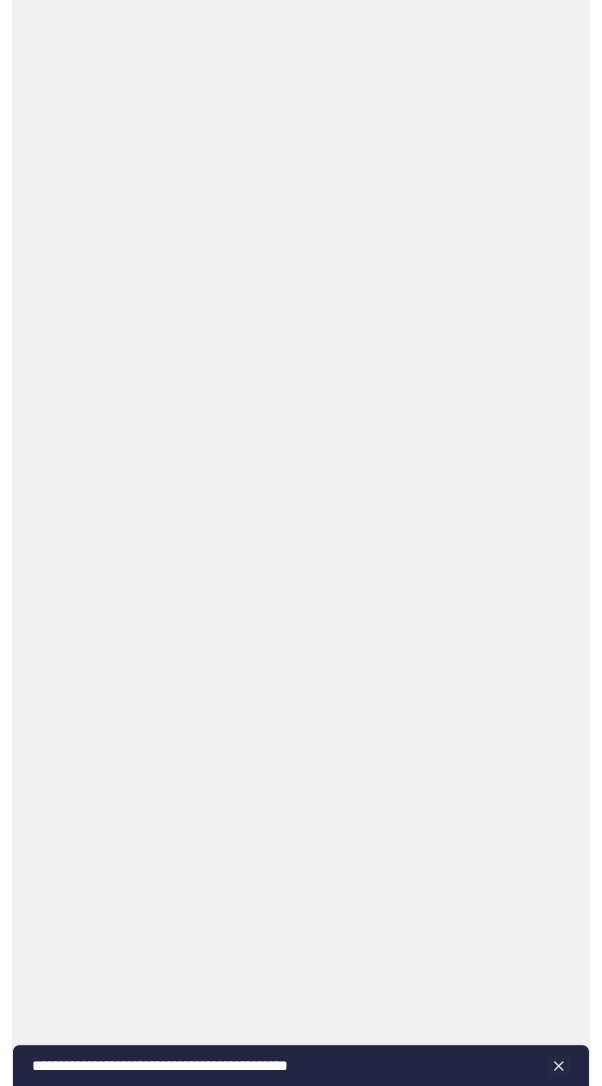 scroll, scrollTop: 0, scrollLeft: 0, axis: both 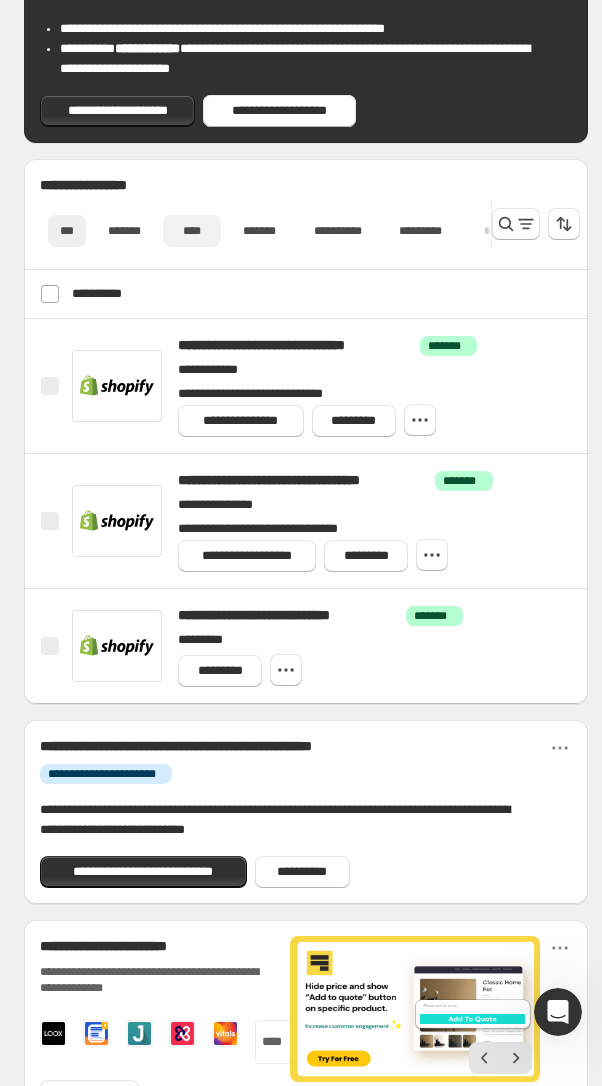 click on "****" at bounding box center [192, 231] 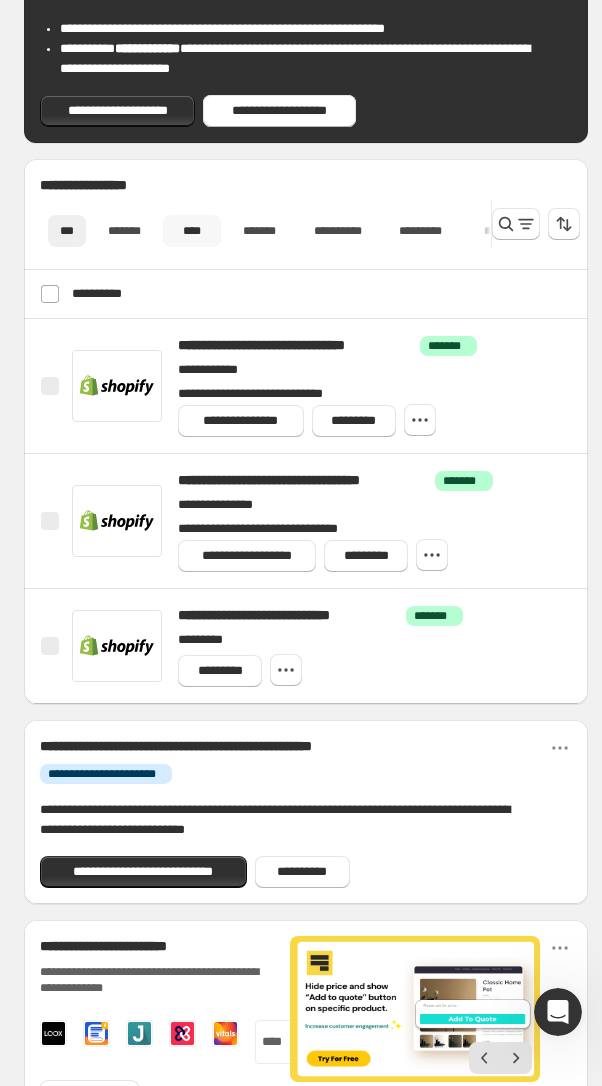 scroll, scrollTop: 0, scrollLeft: 113, axis: horizontal 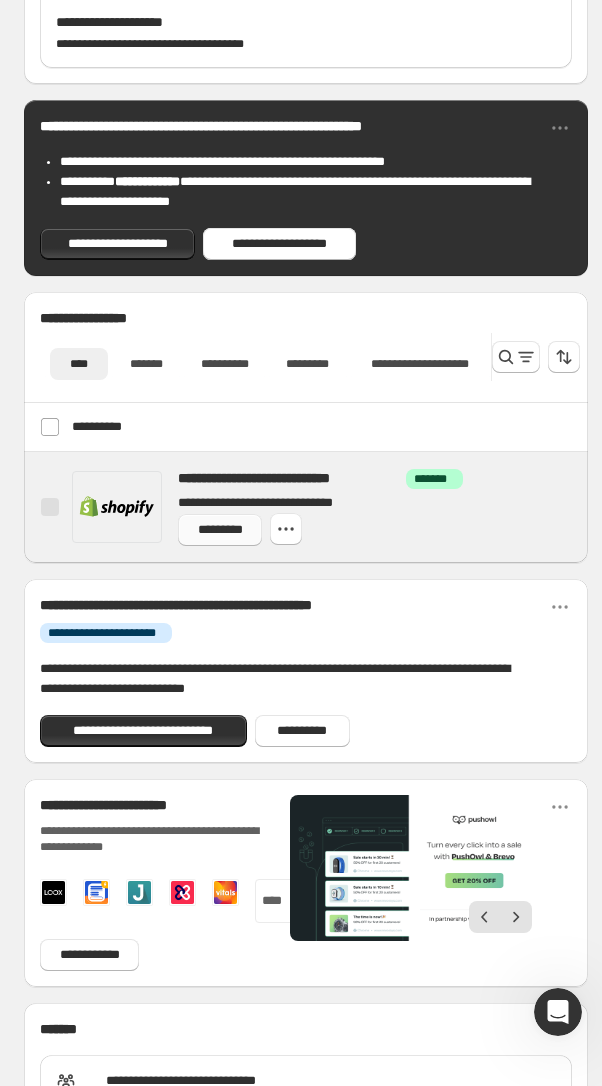 click on "*********" at bounding box center [220, 530] 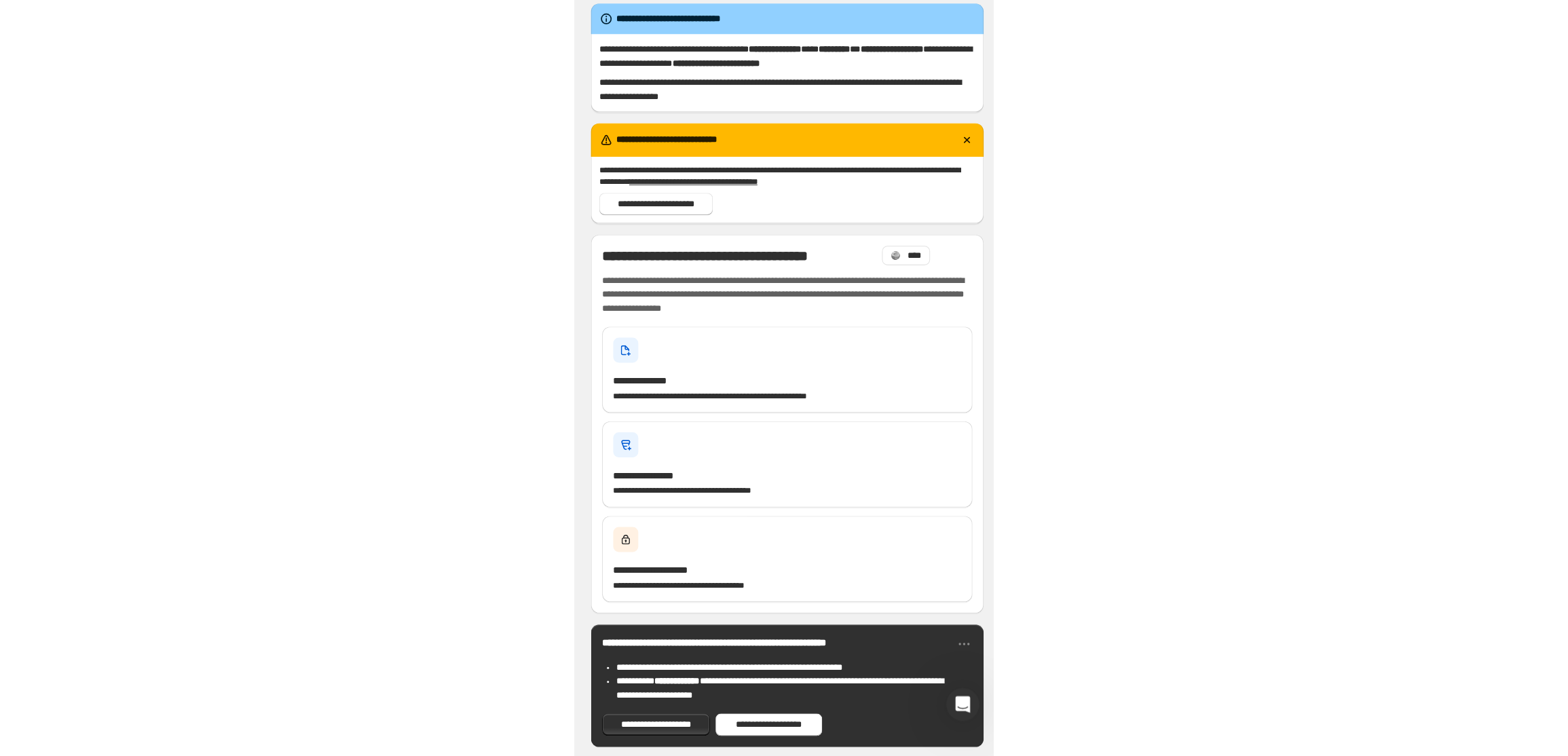 scroll, scrollTop: 0, scrollLeft: 0, axis: both 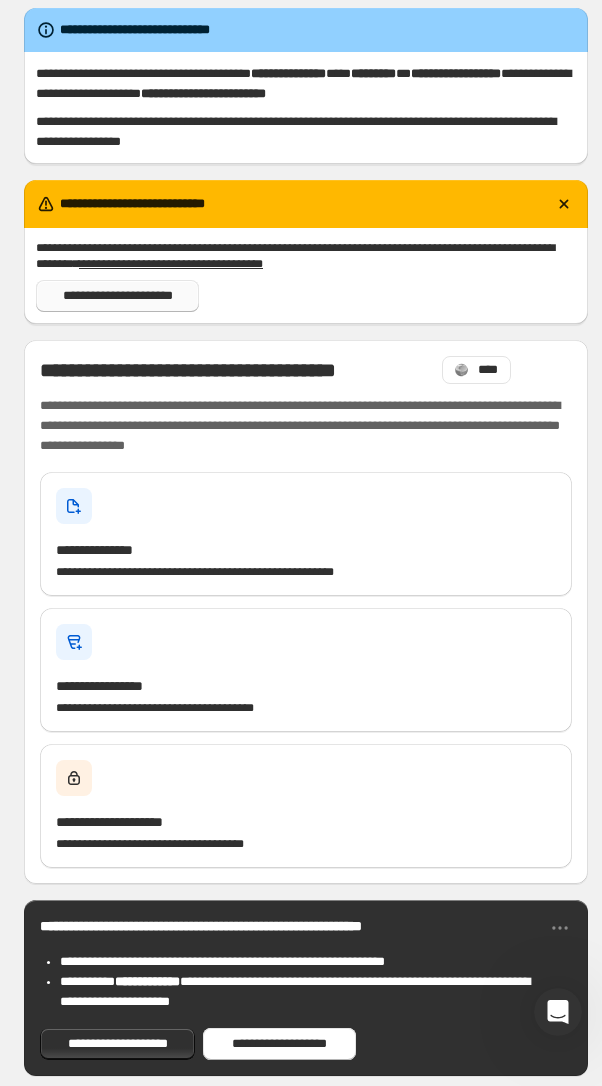 click on "**********" at bounding box center (117, 296) 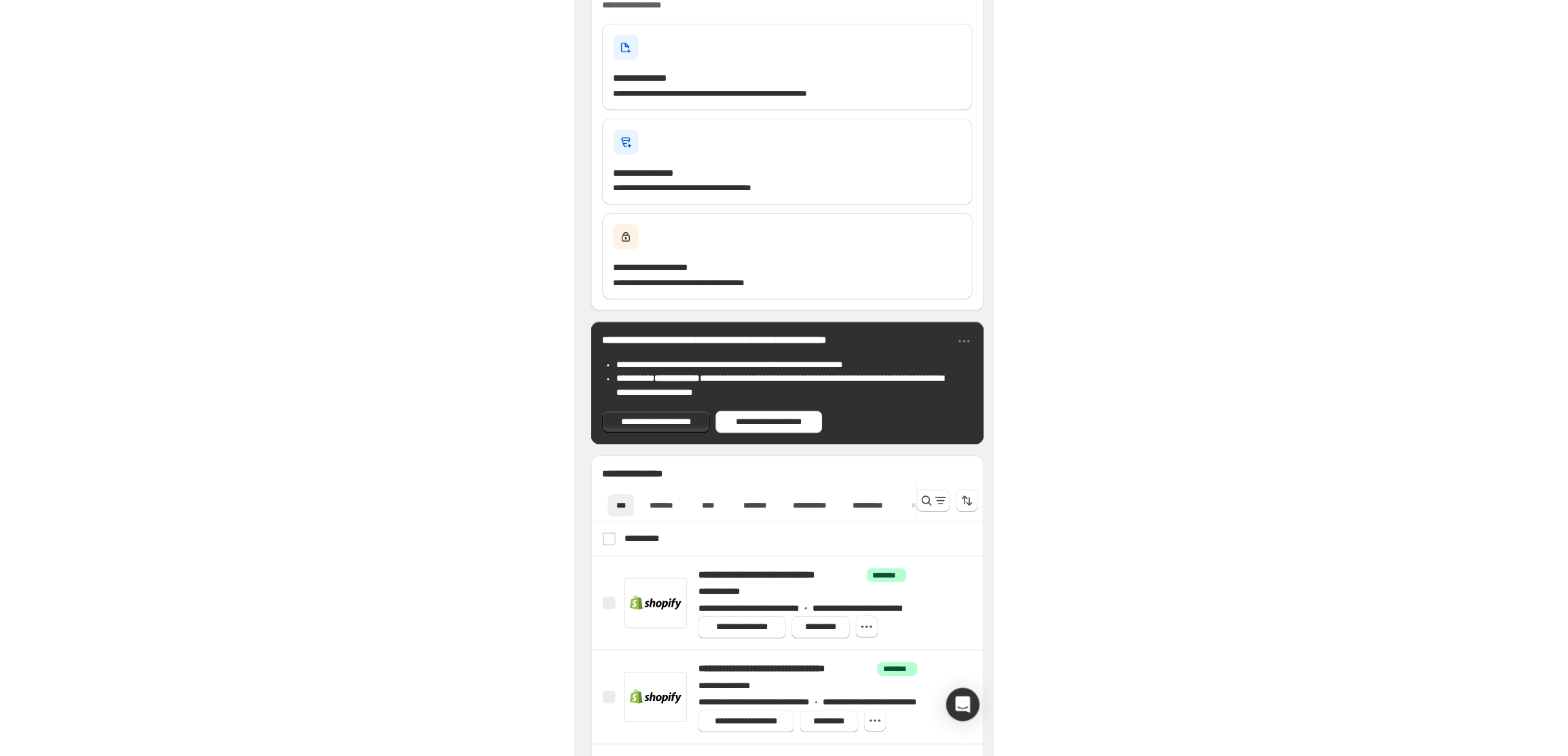 scroll, scrollTop: 271, scrollLeft: 0, axis: vertical 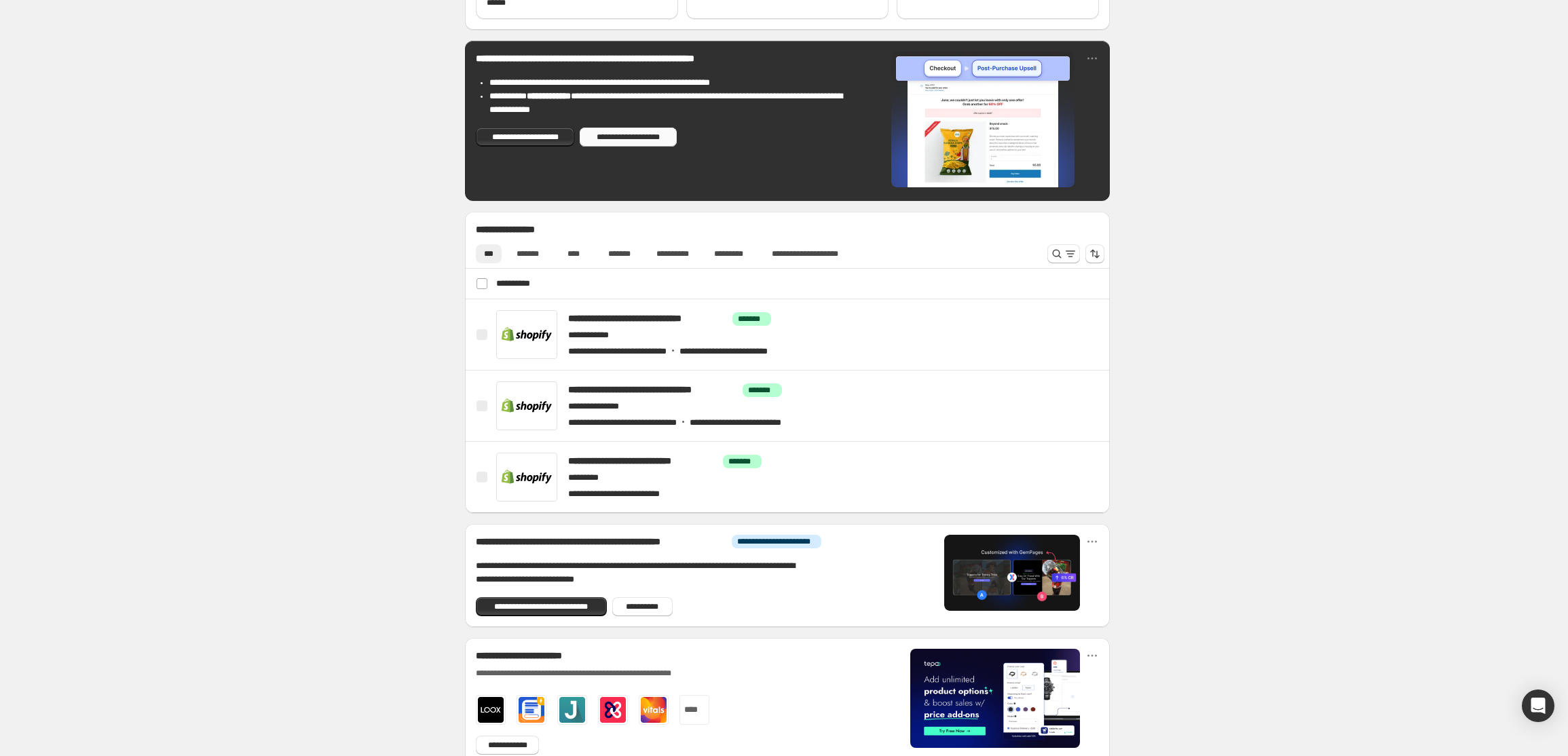 click on "**********" at bounding box center (628, 137) 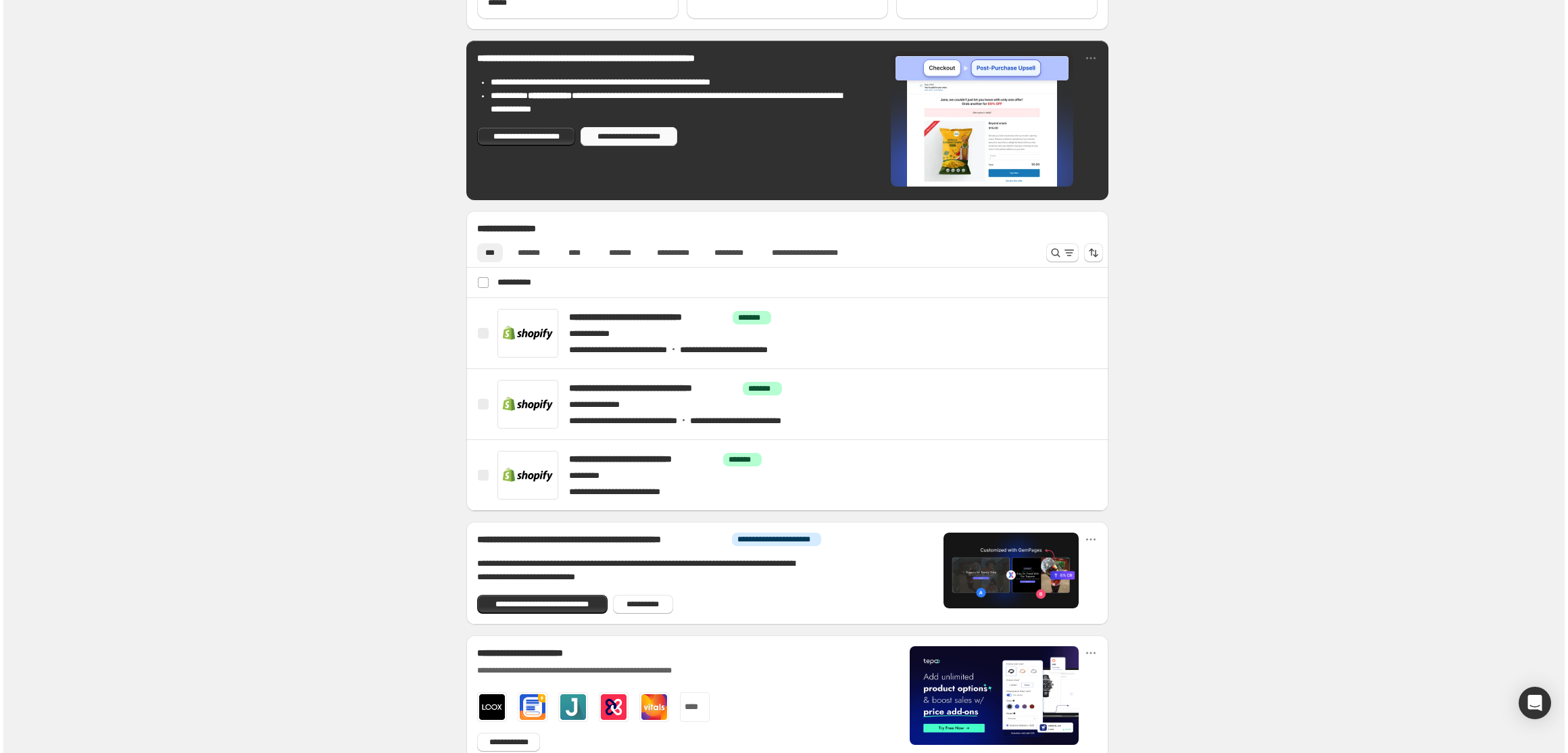 scroll, scrollTop: 0, scrollLeft: 0, axis: both 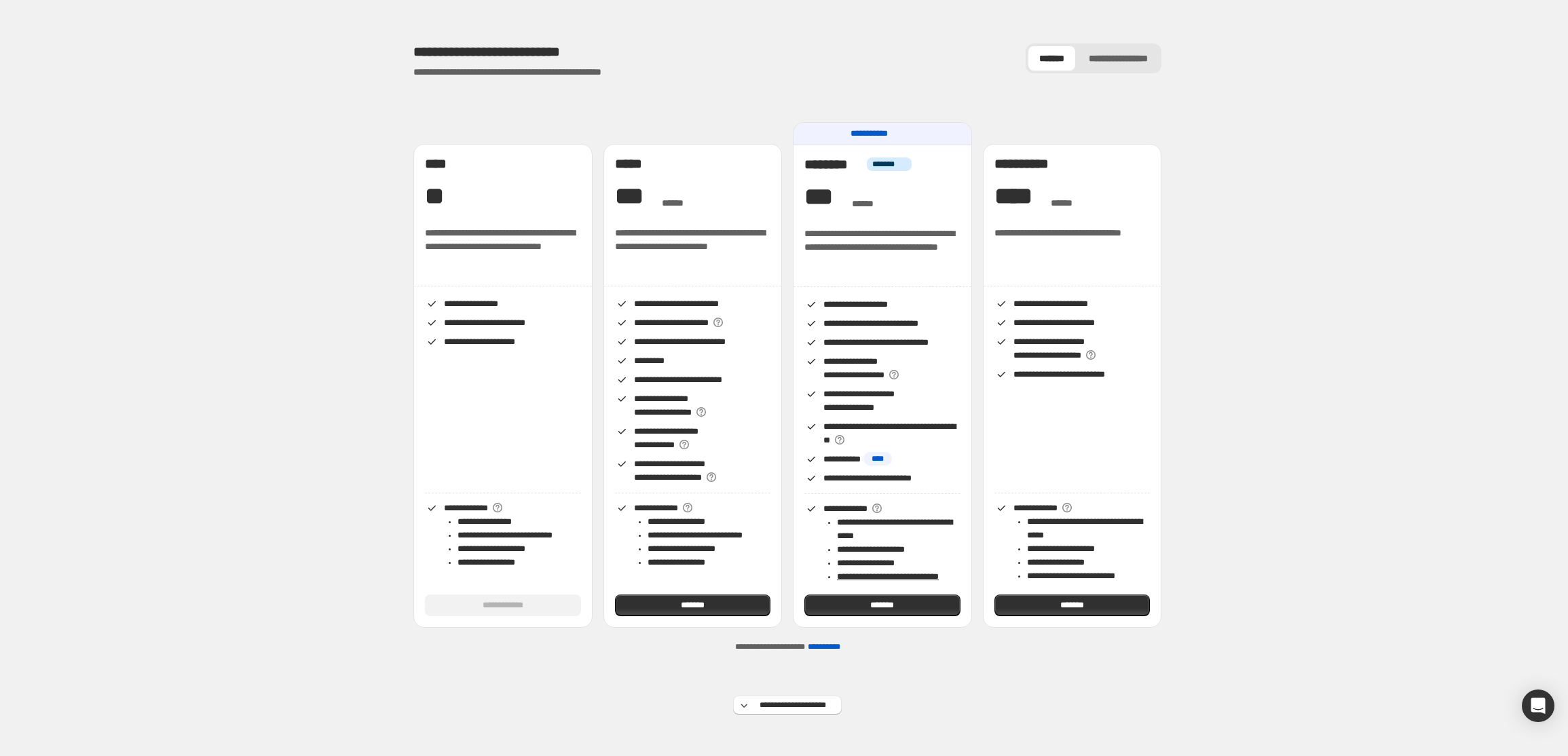 click on "**********" at bounding box center (503, 391) 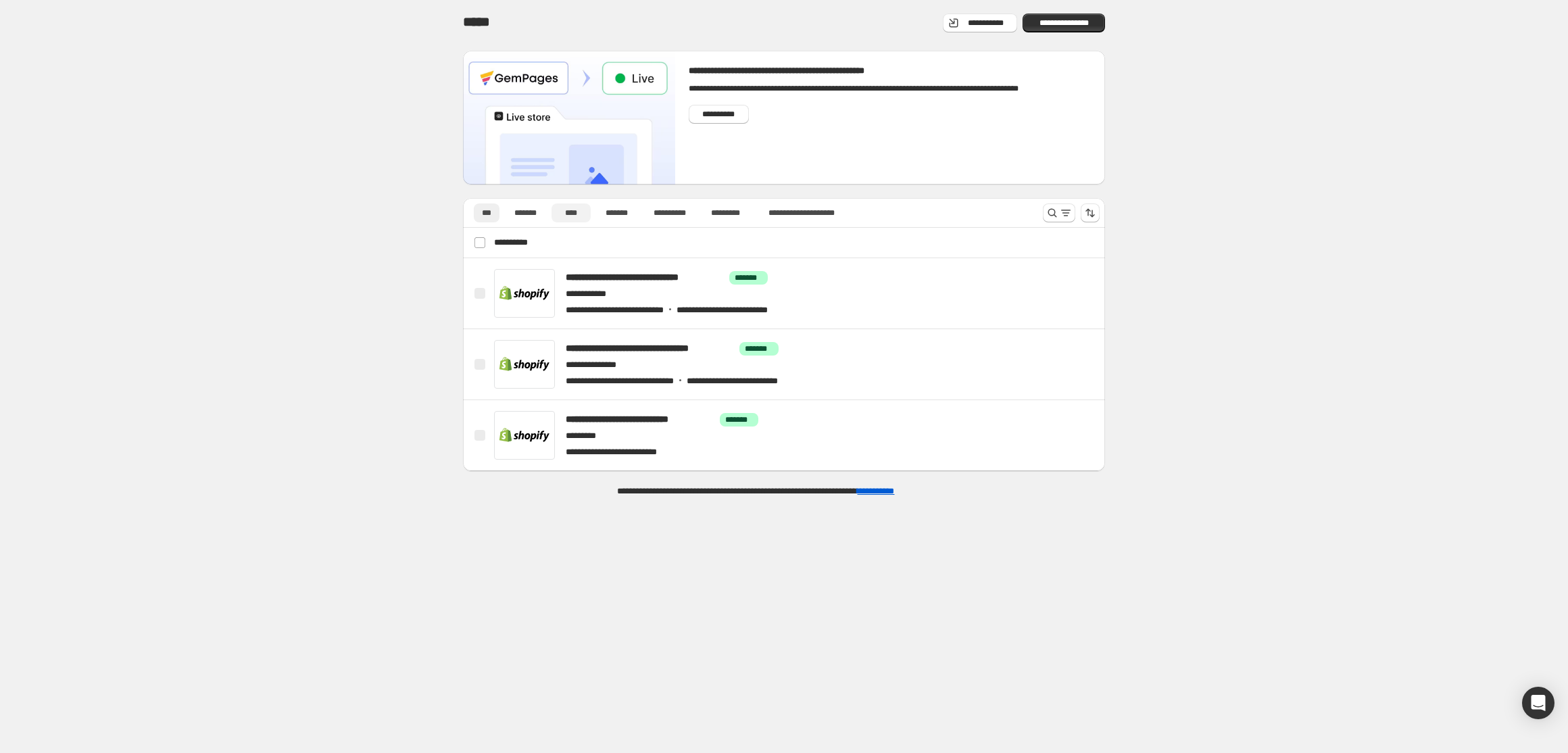 click on "****" at bounding box center (571, 213) 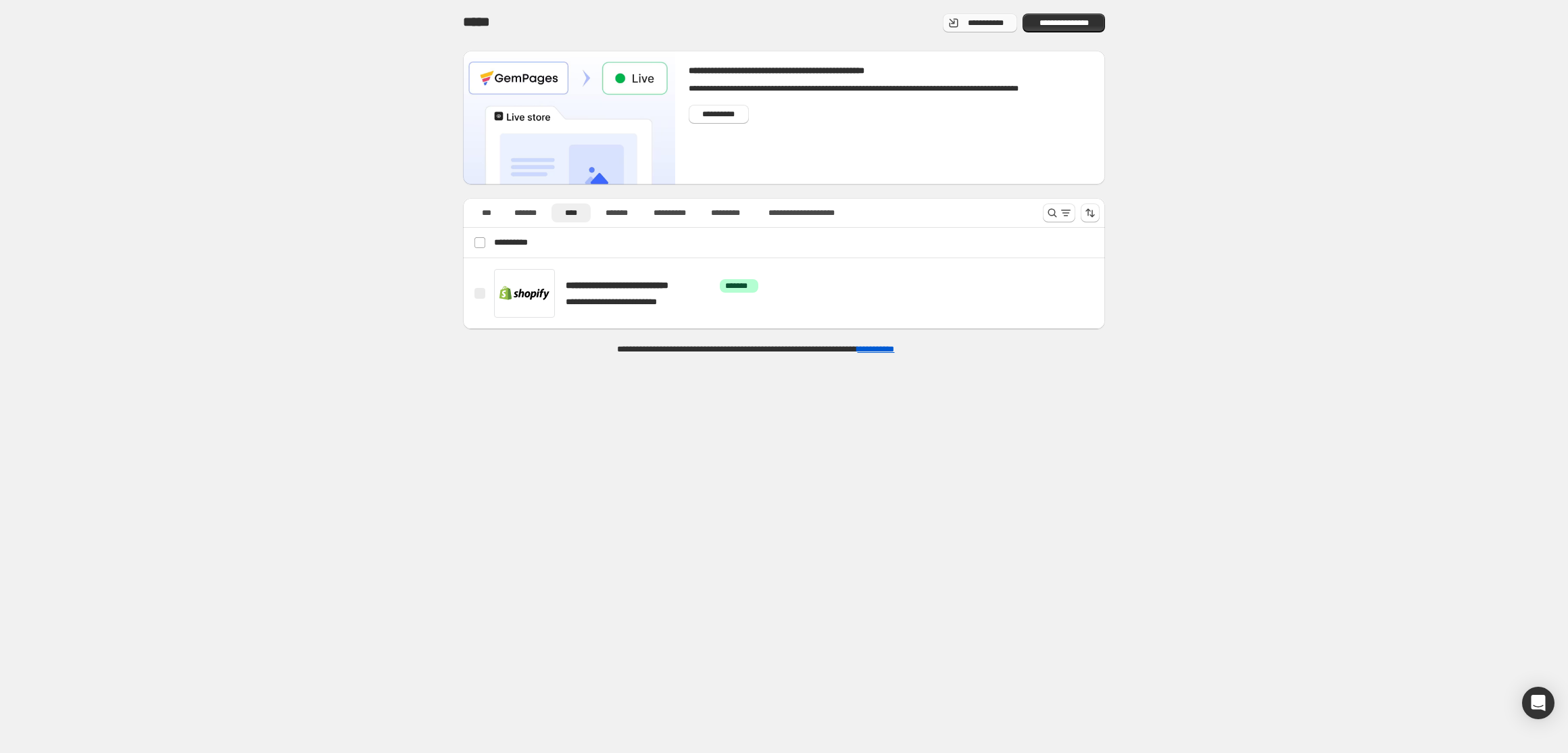click on "**********" at bounding box center [985, 23] 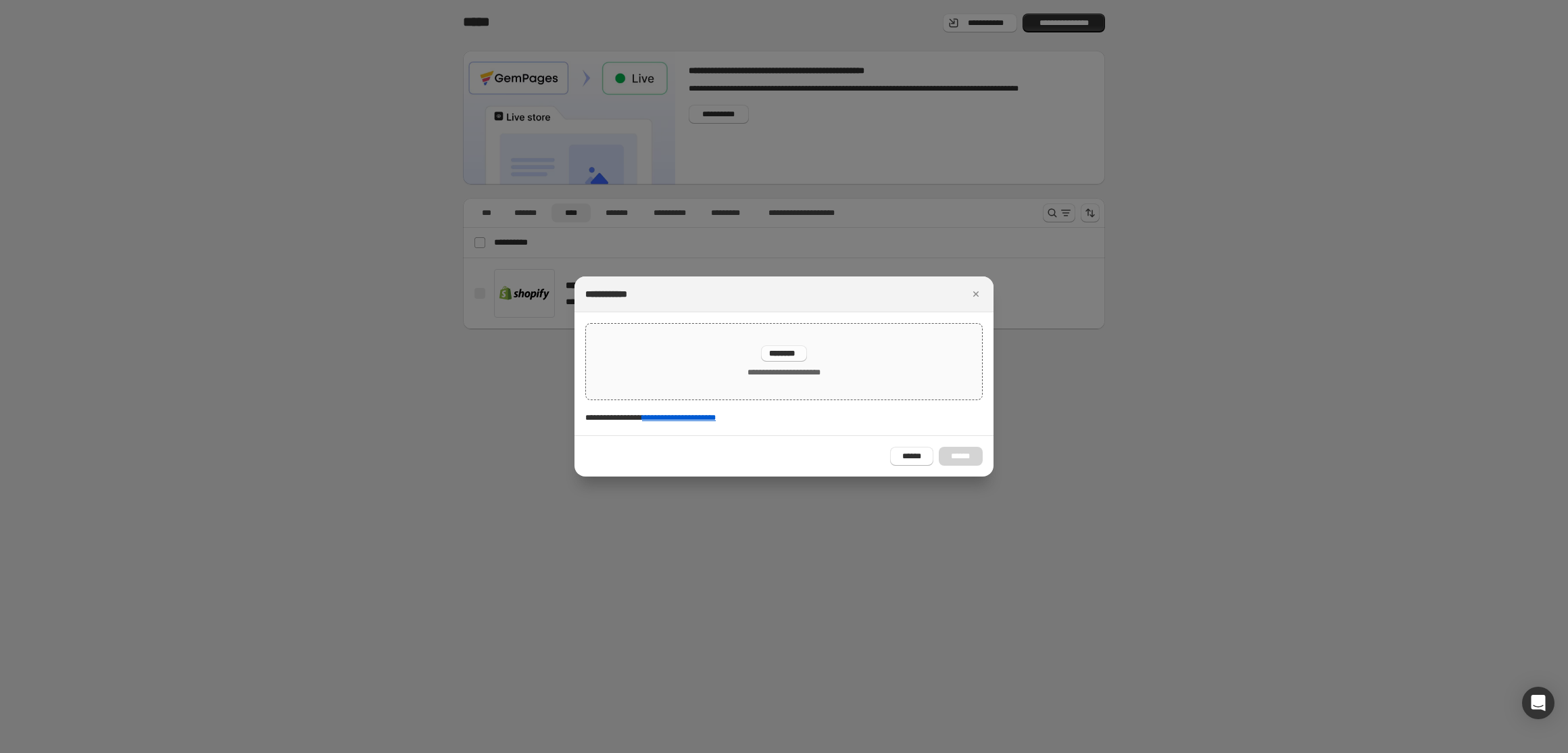 drag, startPoint x: 979, startPoint y: 293, endPoint x: 785, endPoint y: 354, distance: 203.364 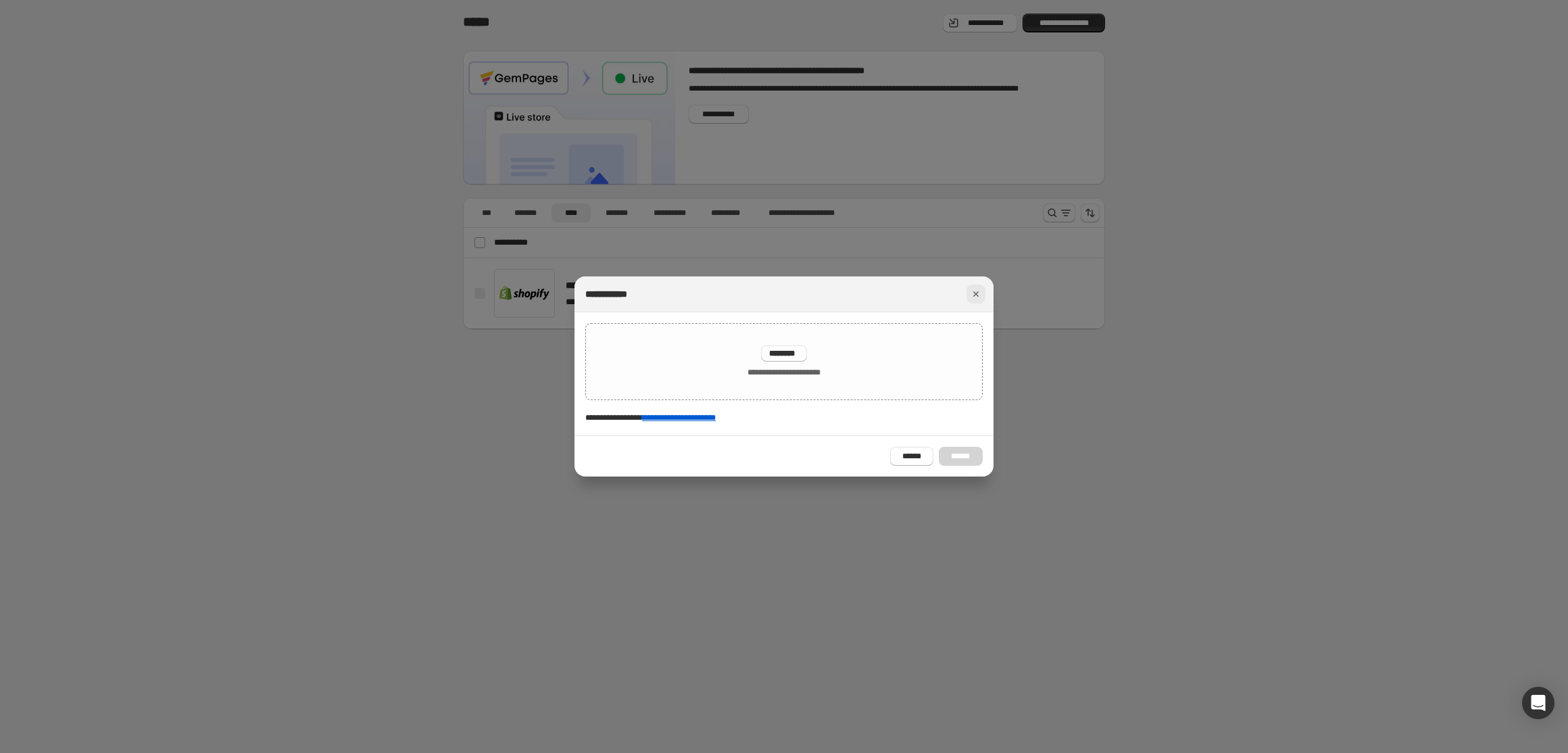 click 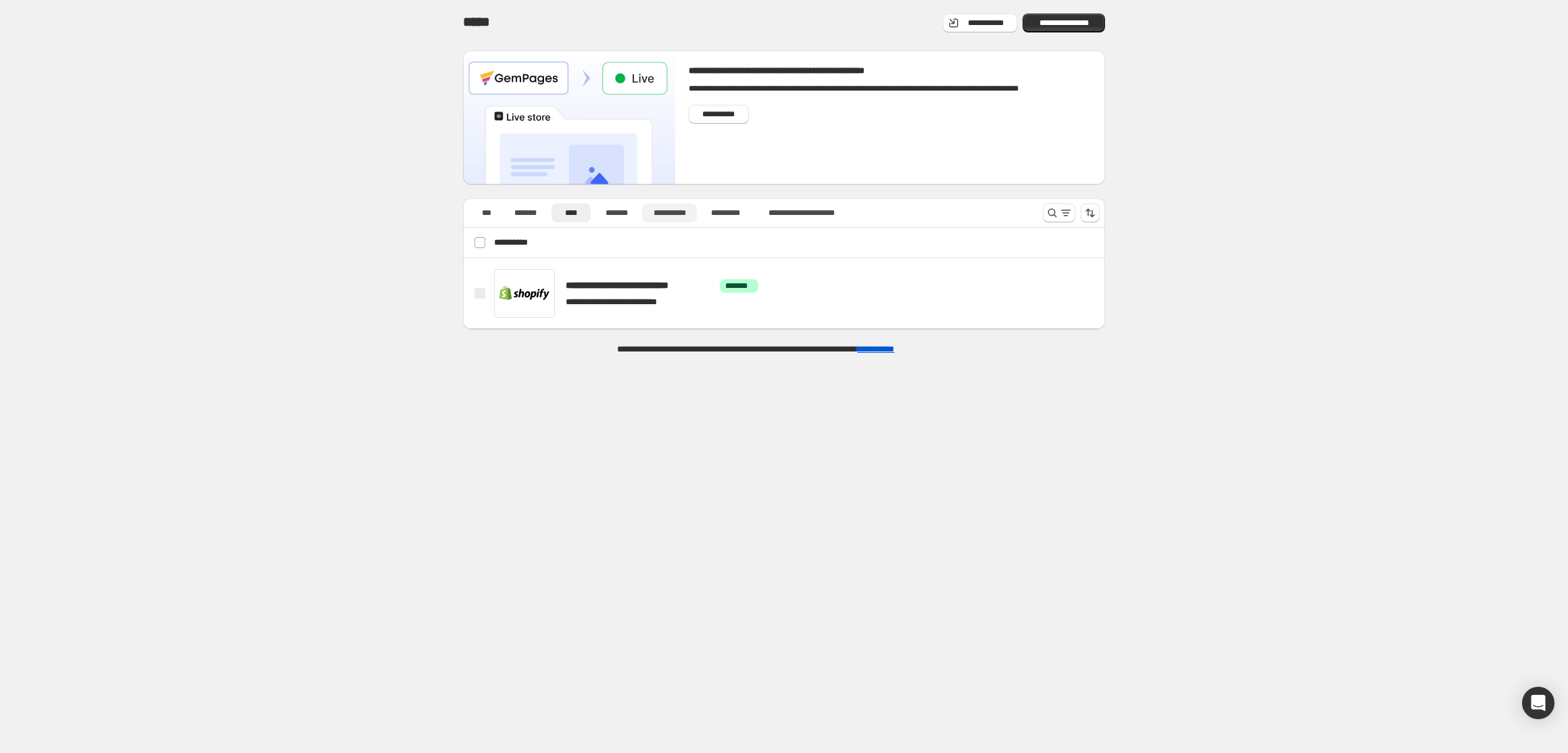 click on "**********" at bounding box center [669, 213] 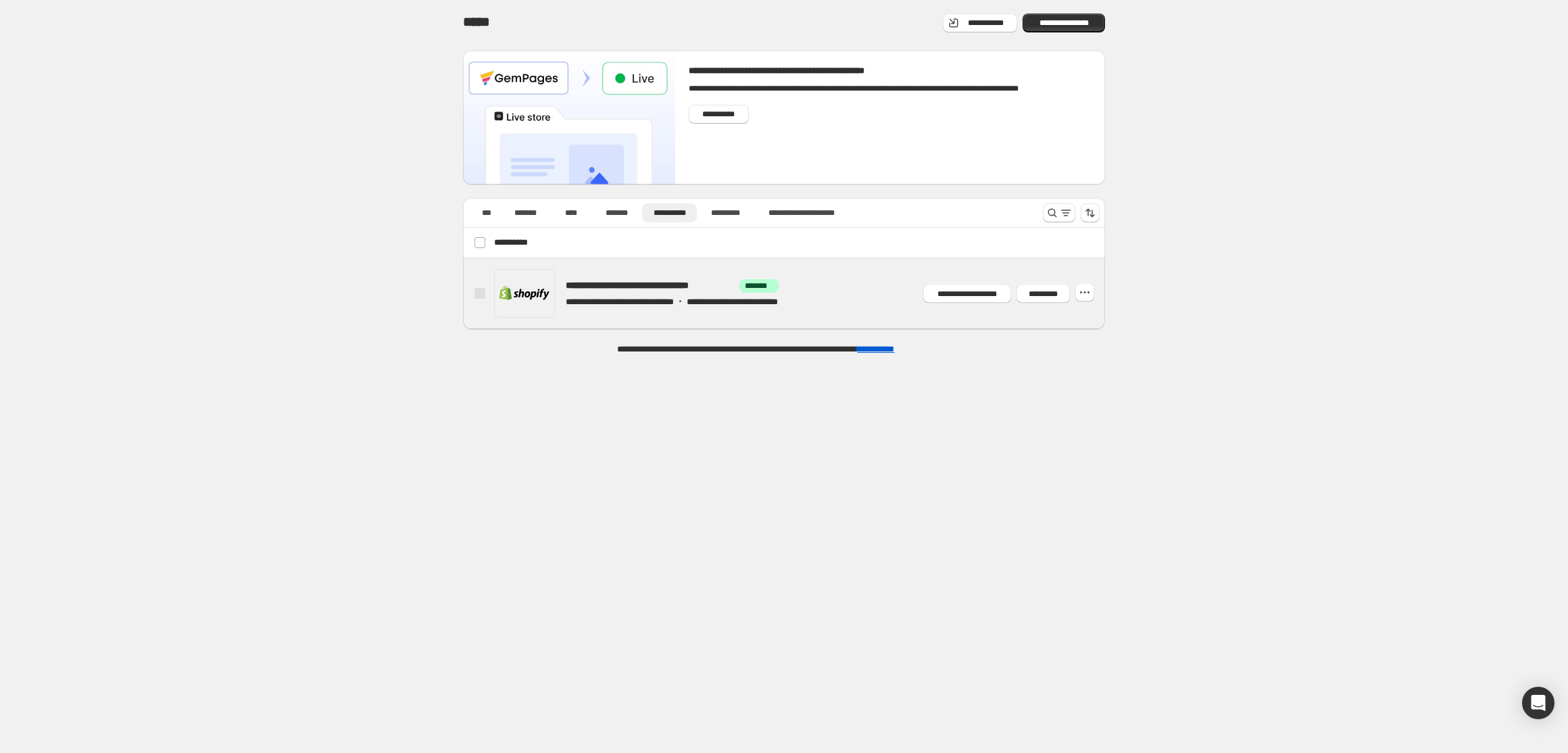 click at bounding box center (800, 293) 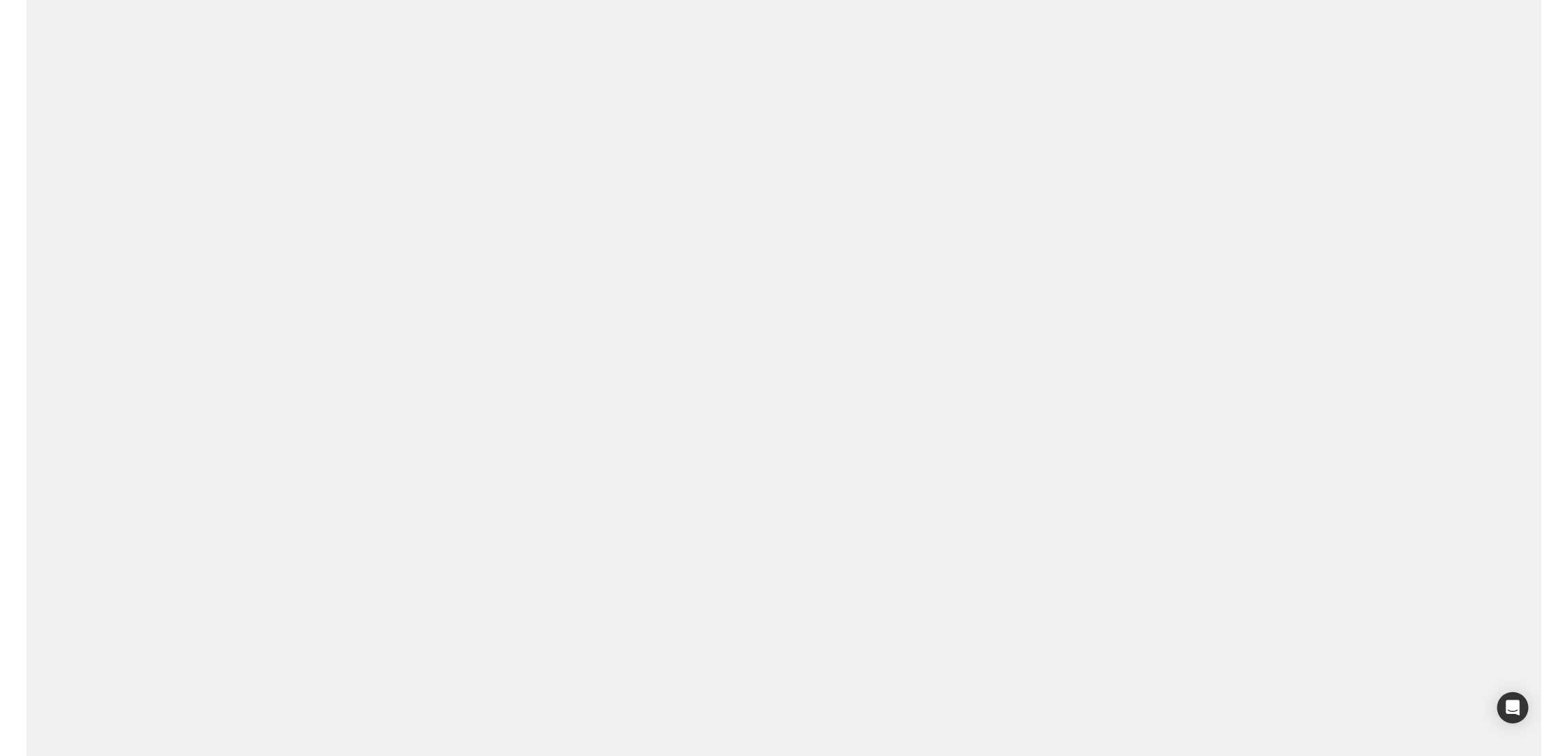 scroll, scrollTop: 0, scrollLeft: 0, axis: both 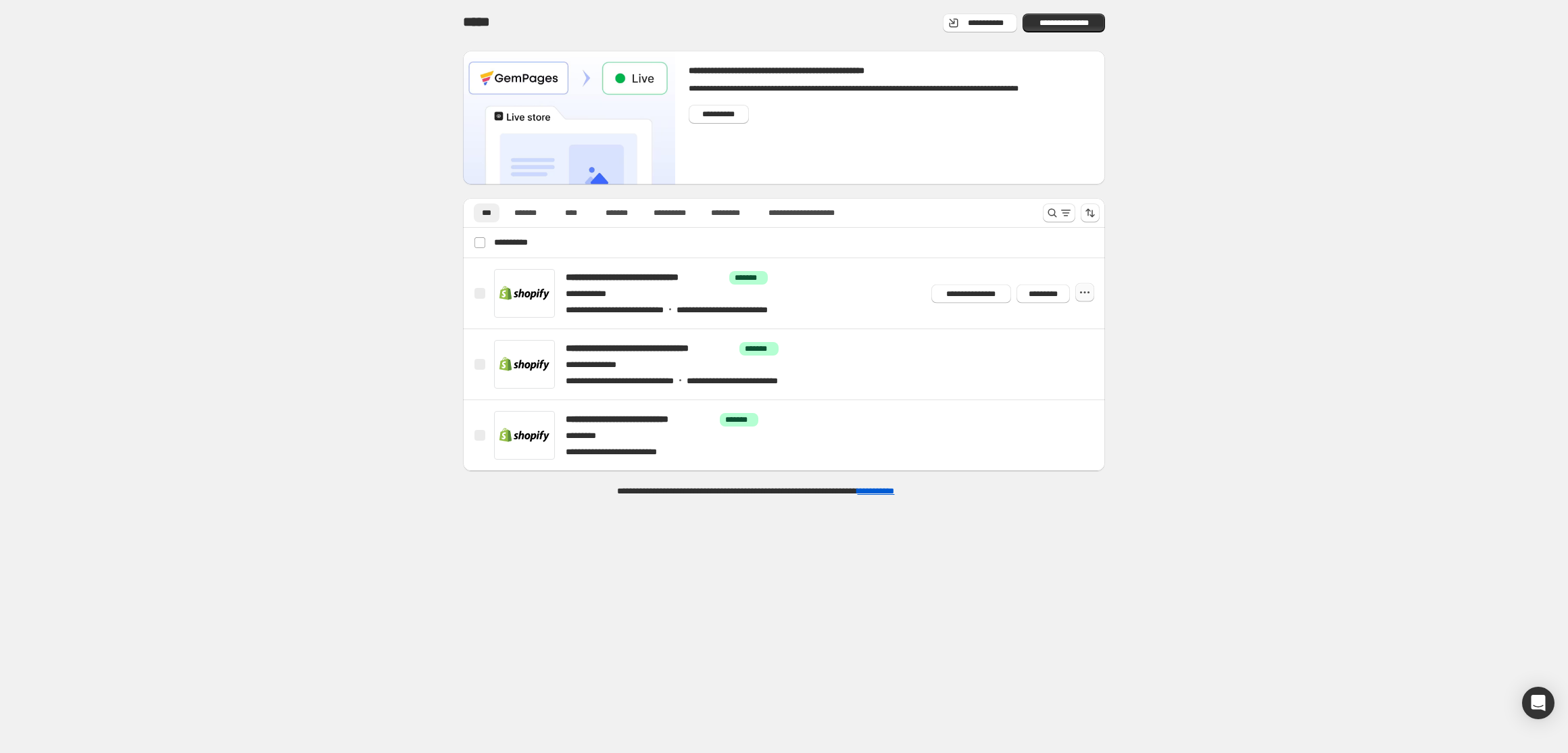 click 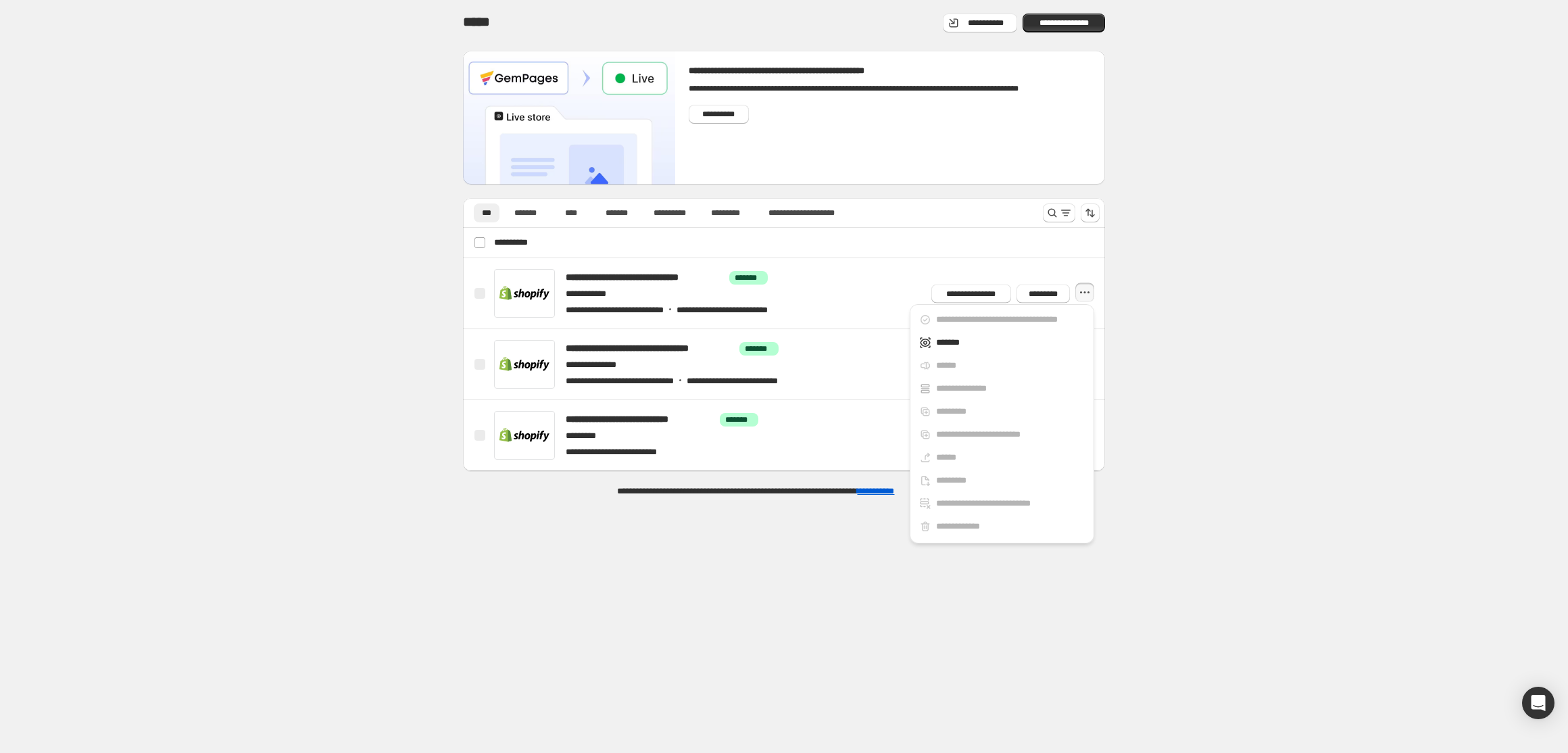 drag, startPoint x: 1274, startPoint y: 321, endPoint x: 1260, endPoint y: 321, distance: 14 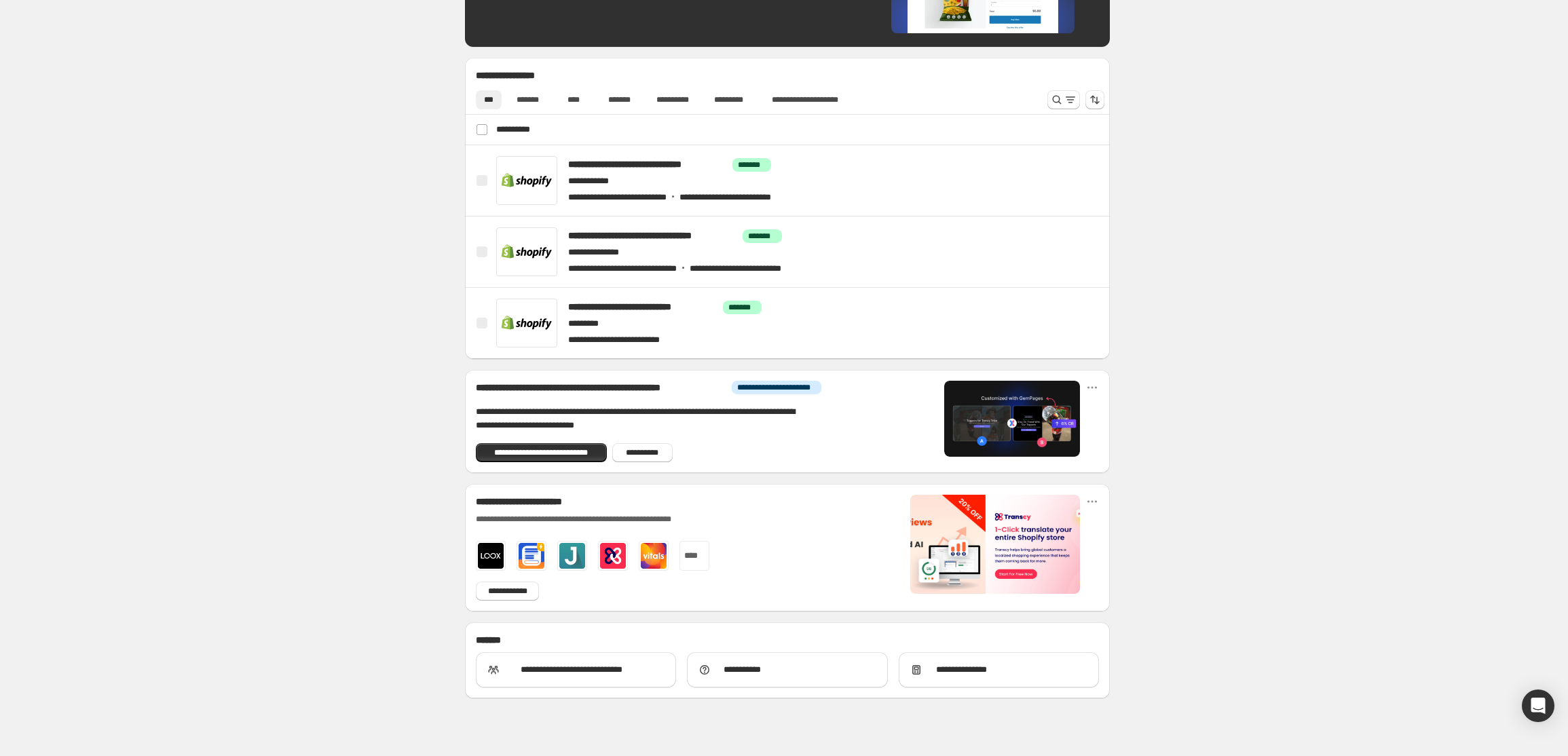 scroll, scrollTop: 441, scrollLeft: 0, axis: vertical 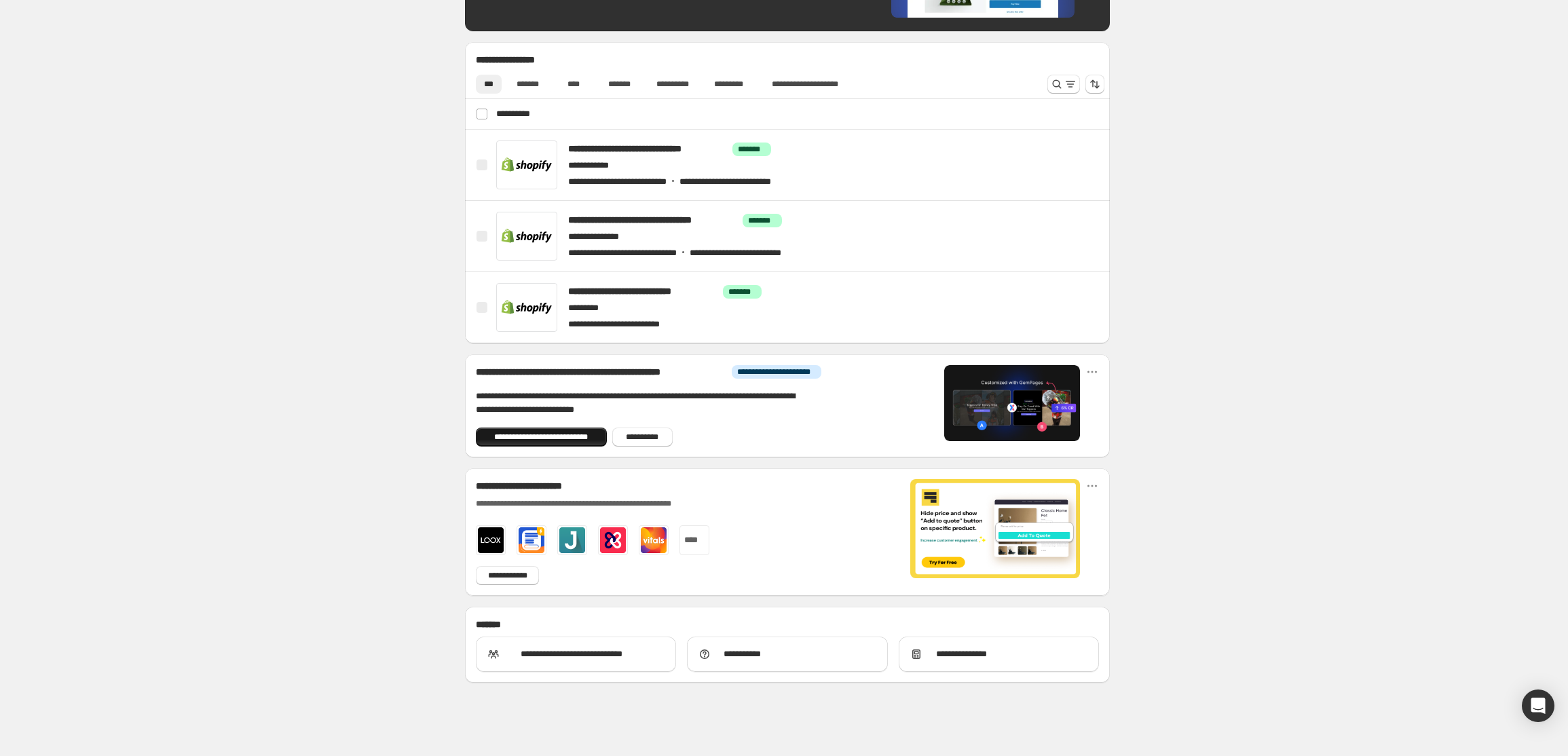 click on "**********" at bounding box center (541, 437) 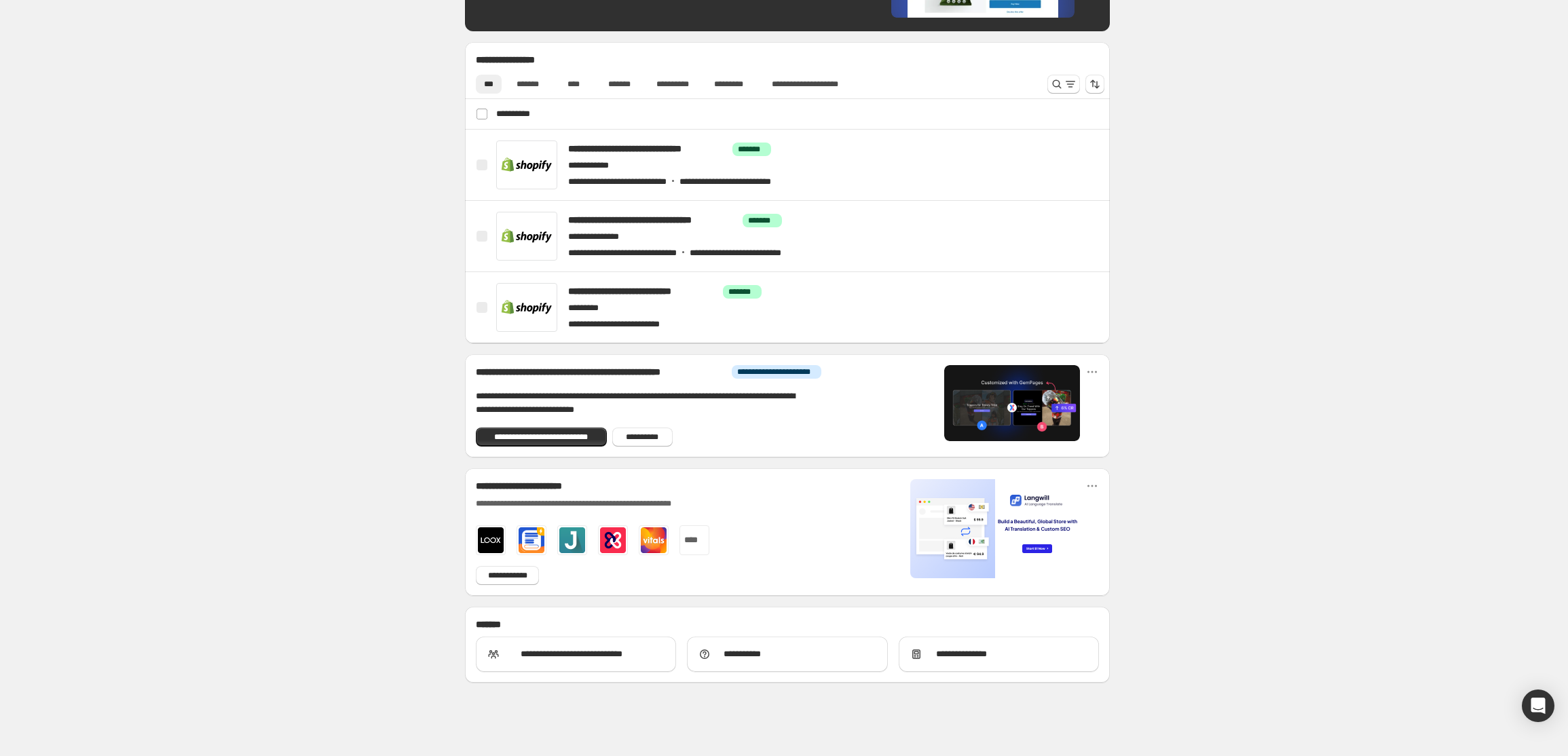 drag, startPoint x: 539, startPoint y: 442, endPoint x: 358, endPoint y: 371, distance: 194.42736 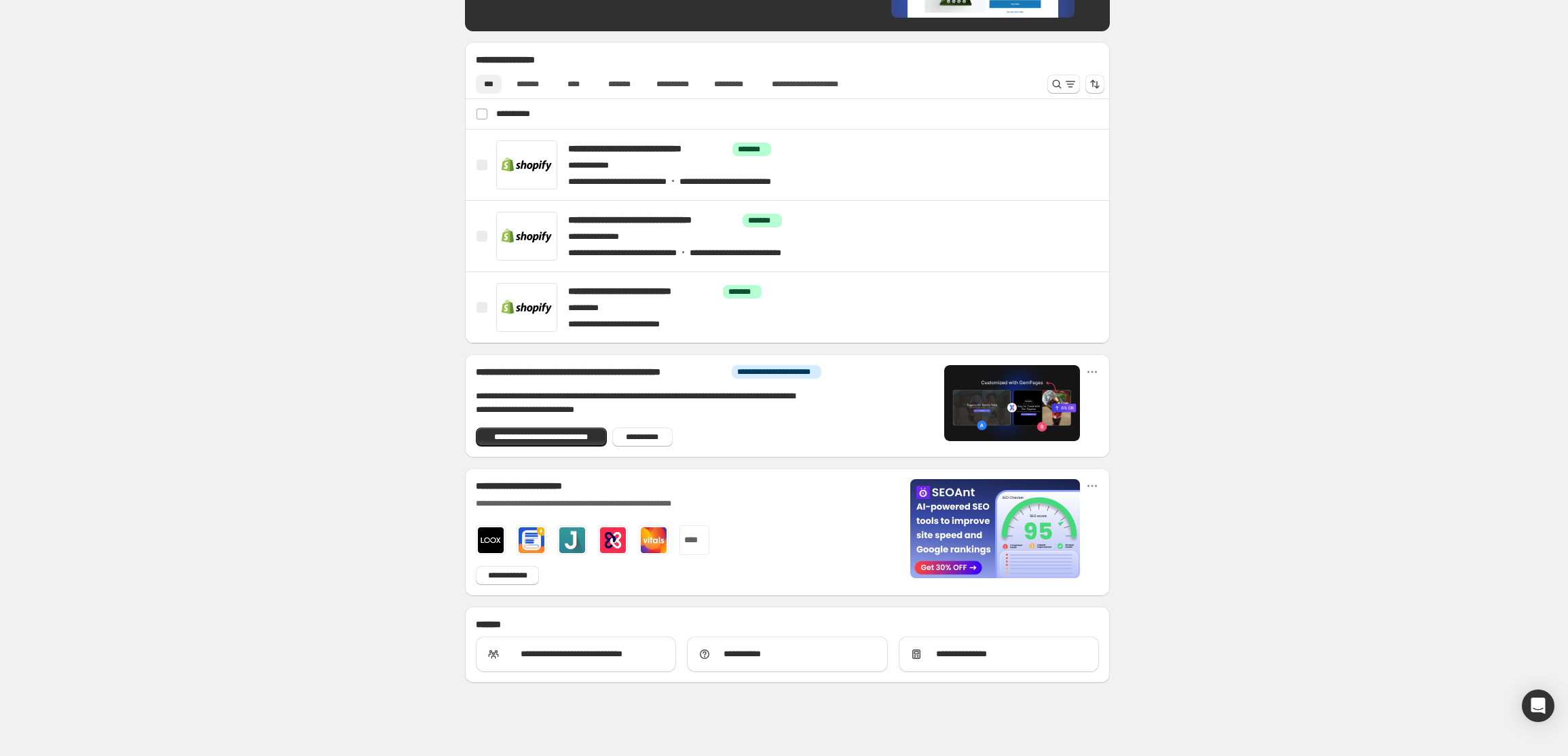 drag, startPoint x: 358, startPoint y: 371, endPoint x: 705, endPoint y: 400, distance: 348.20971 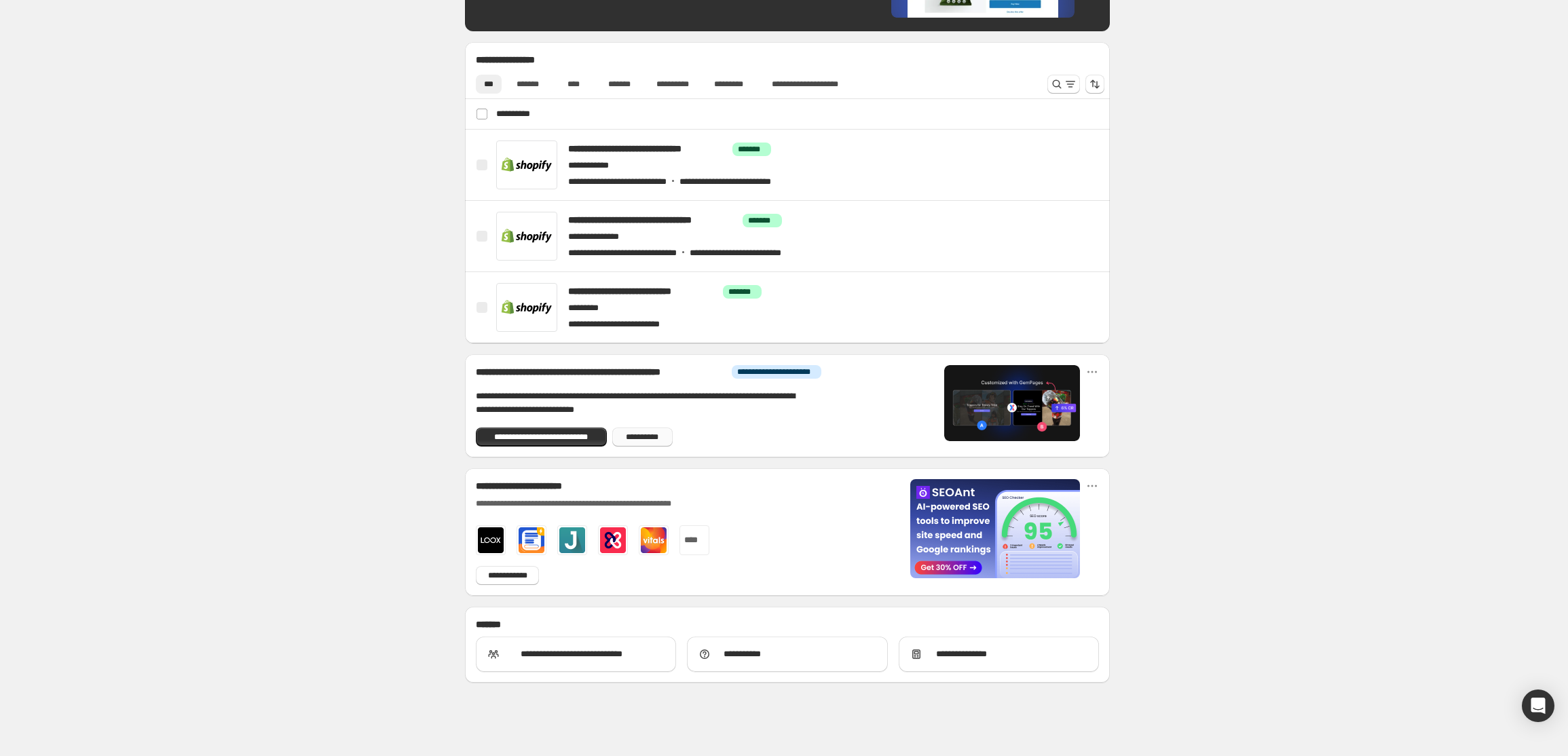 click on "**********" at bounding box center (643, 437) 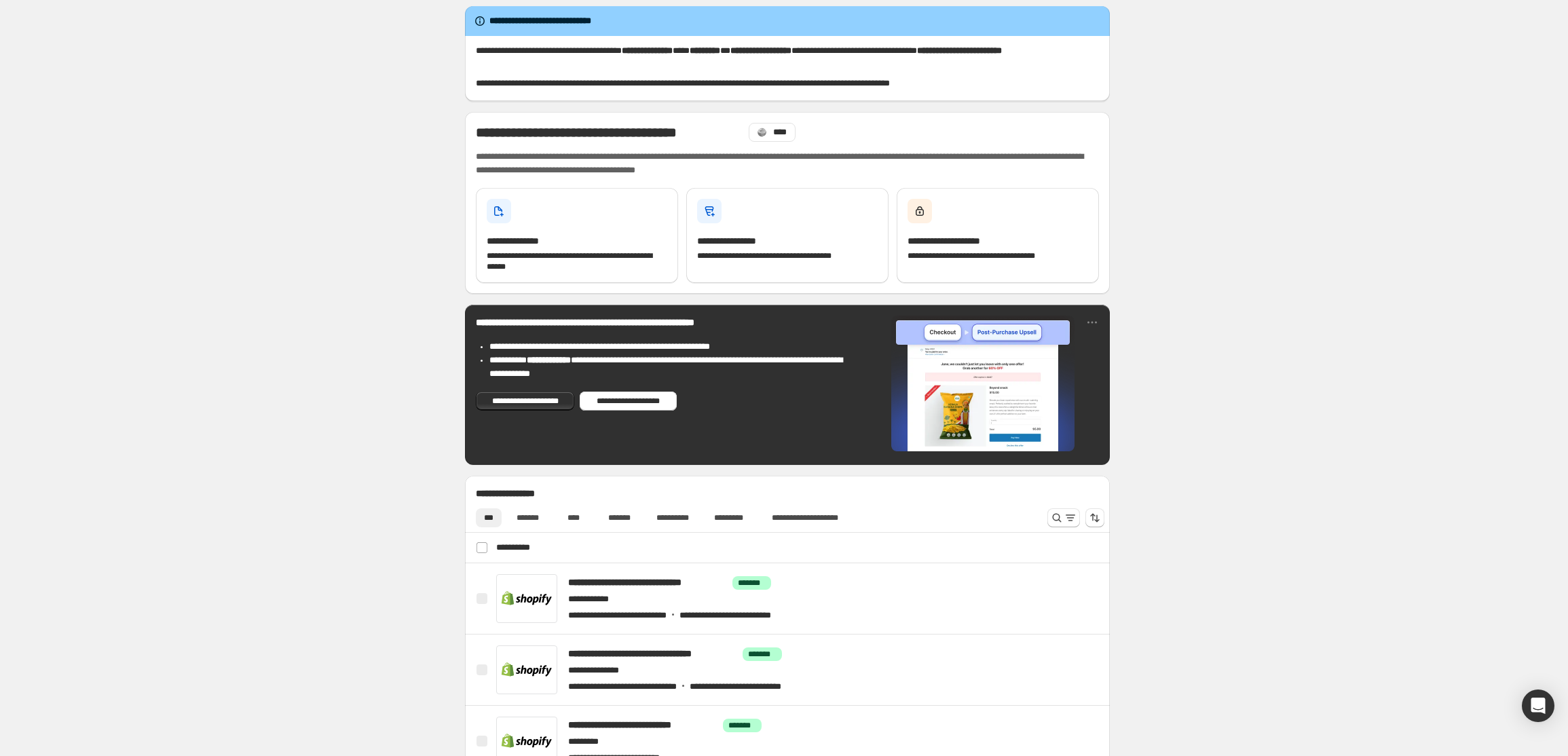 scroll, scrollTop: 0, scrollLeft: 0, axis: both 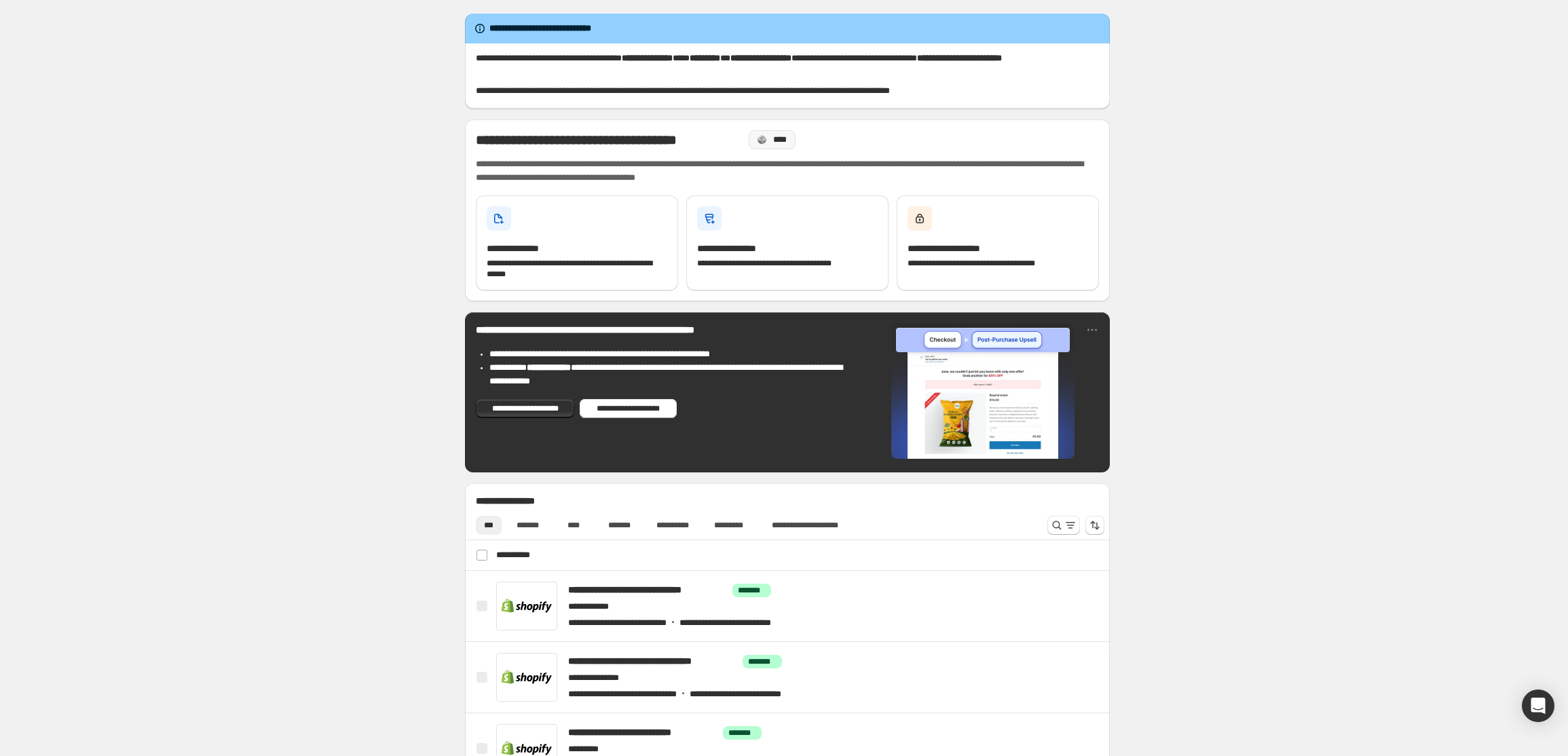 click on "****" at bounding box center [772, 140] 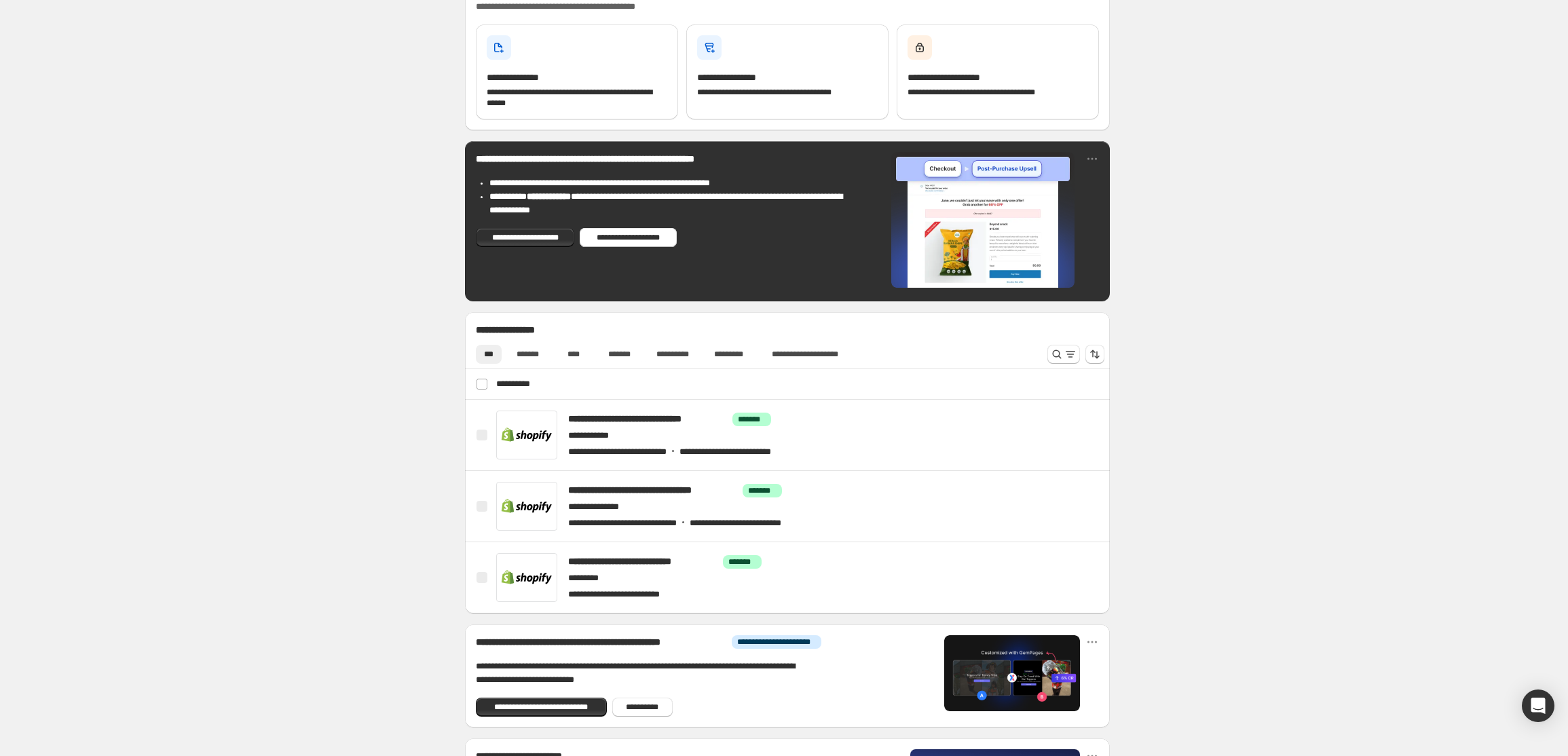 scroll, scrollTop: 181, scrollLeft: 0, axis: vertical 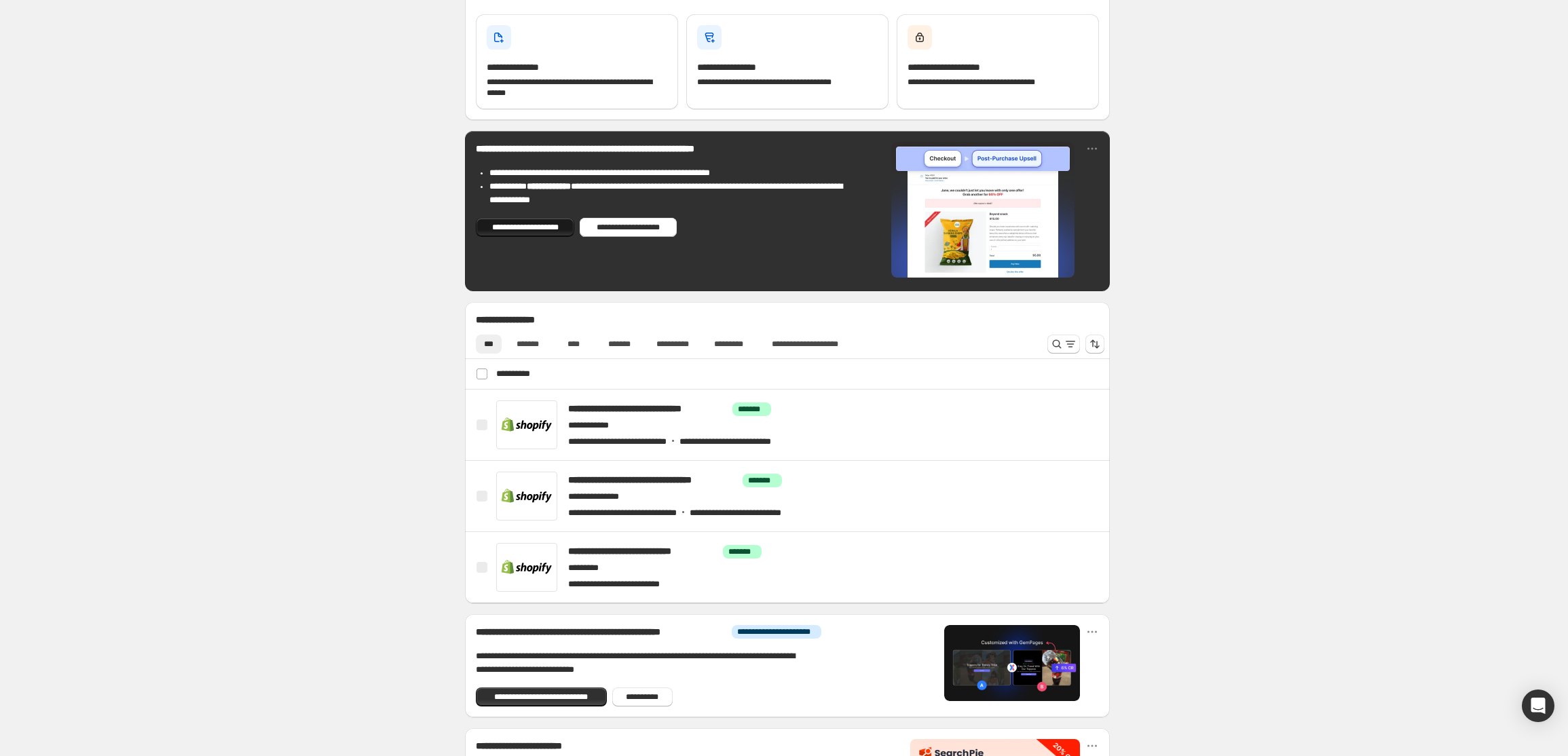 click on "**********" at bounding box center (525, 227) 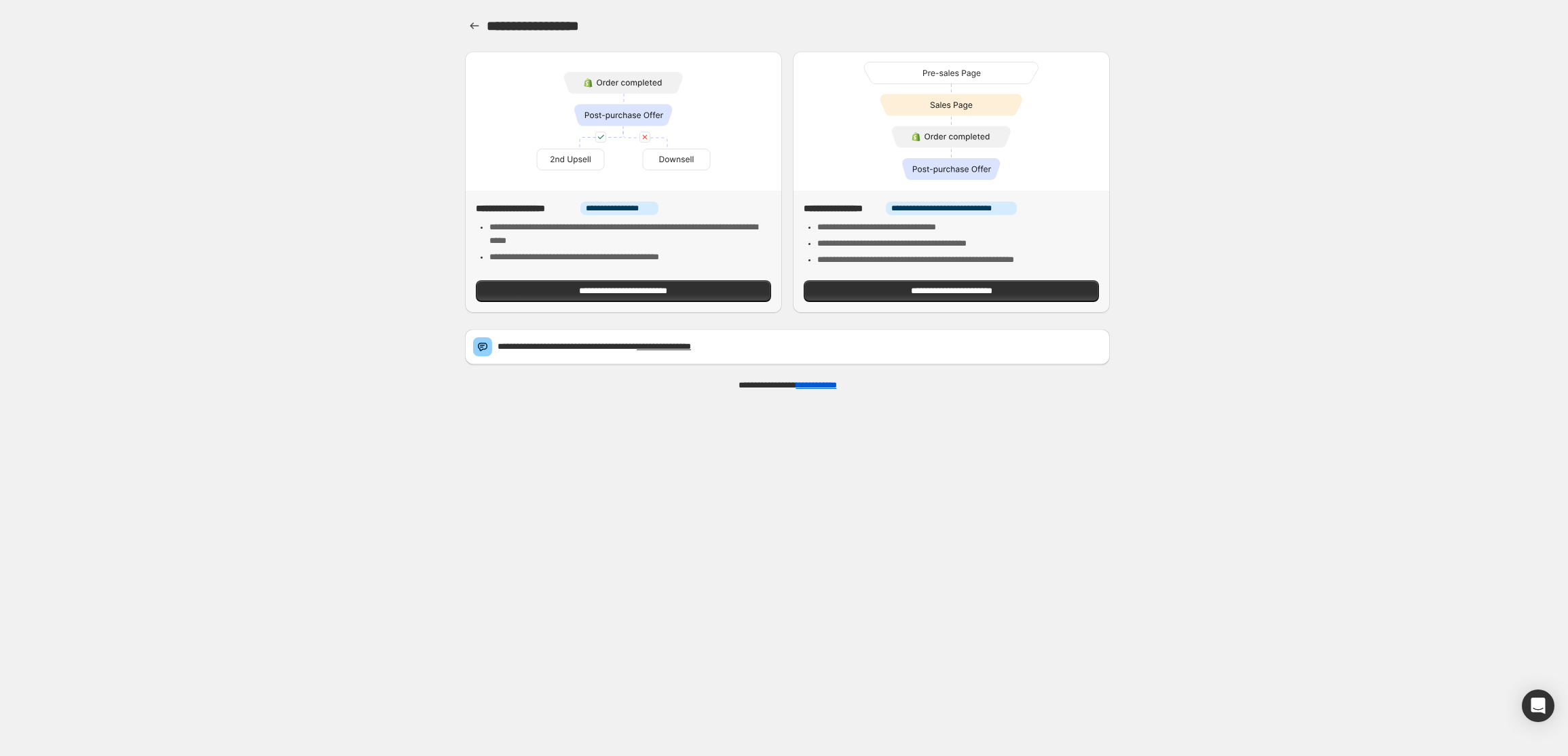 scroll, scrollTop: 0, scrollLeft: 0, axis: both 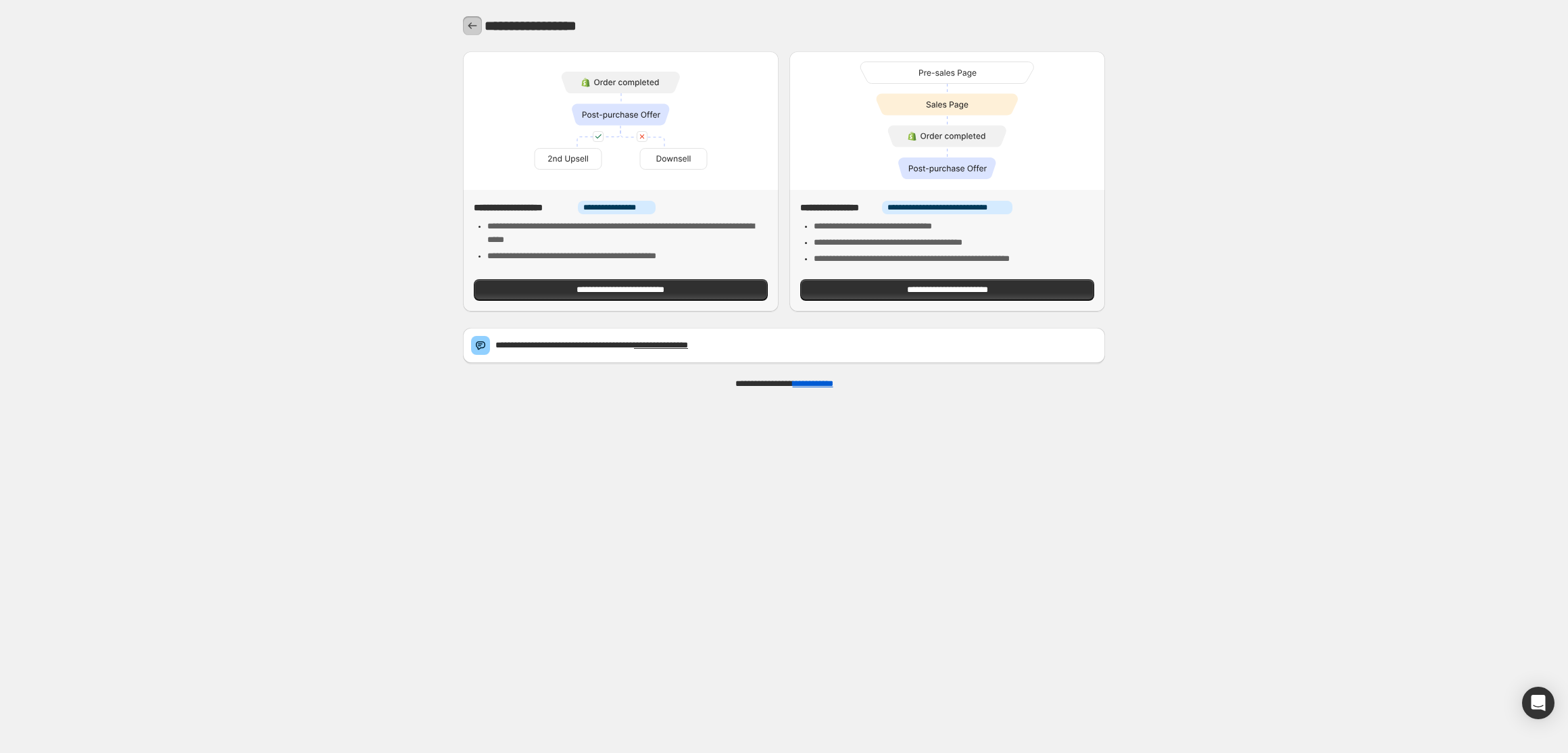 click 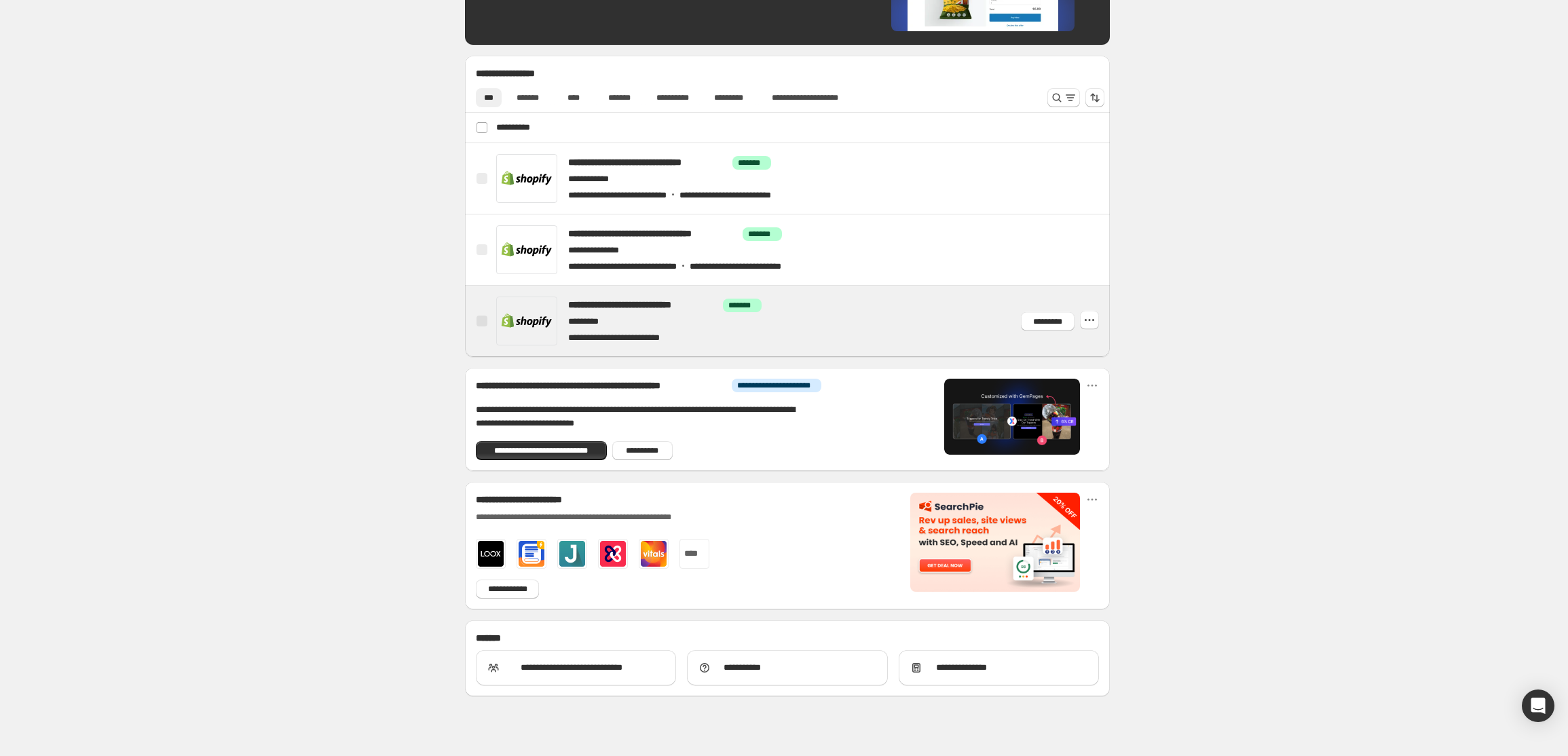 scroll, scrollTop: 441, scrollLeft: 0, axis: vertical 